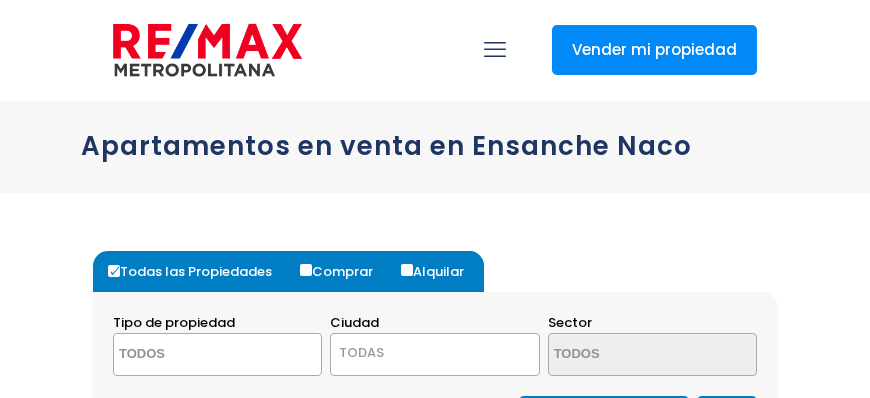 select 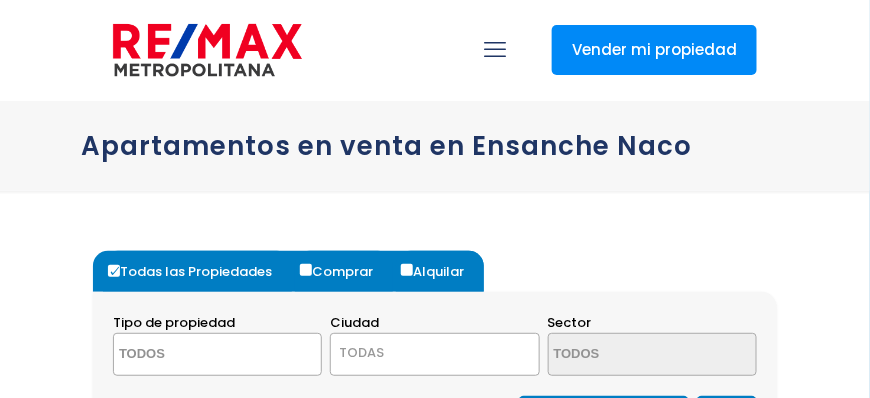 scroll, scrollTop: 0, scrollLeft: 0, axis: both 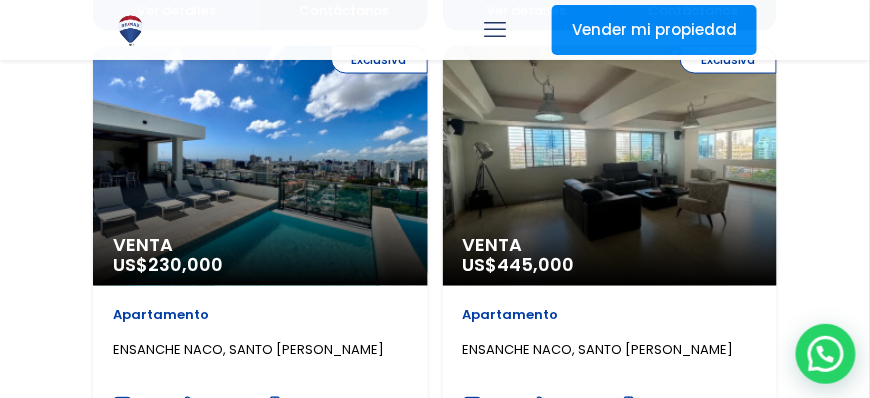 click on "Exclusiva
Venta
US$  230,000" at bounding box center (260, -2953) 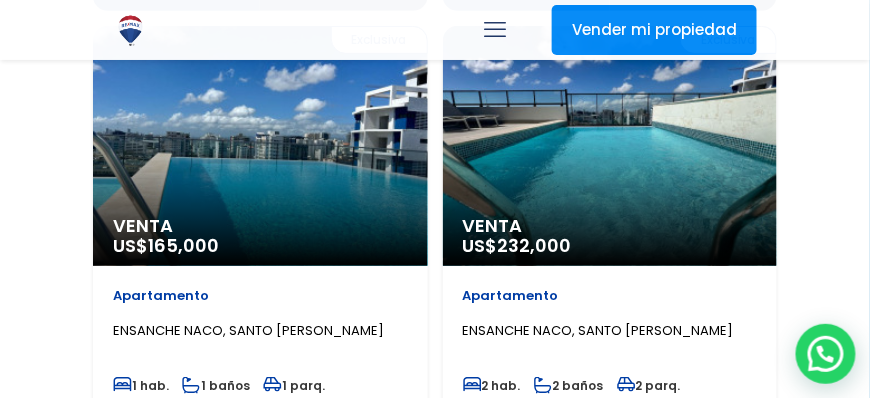scroll, scrollTop: 3162, scrollLeft: 0, axis: vertical 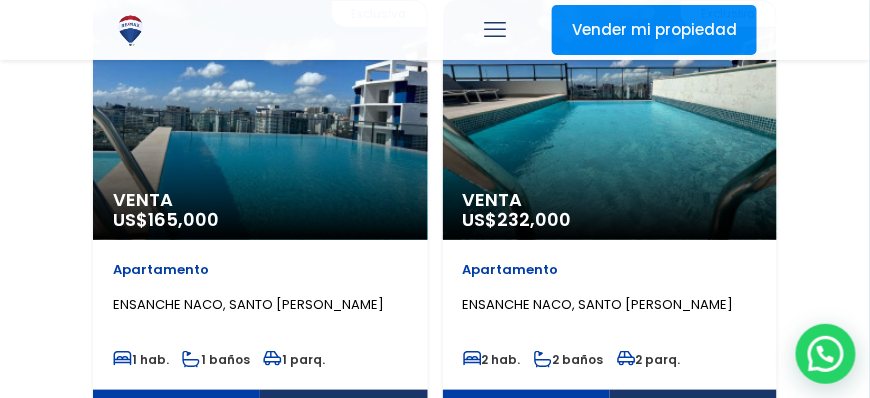 click on "Exclusiva
Venta
US$  232,000" at bounding box center (260, -2554) 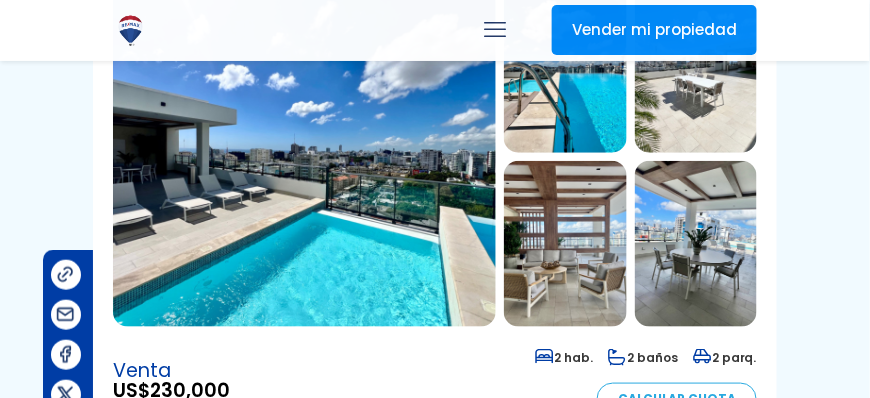 scroll, scrollTop: 279, scrollLeft: 0, axis: vertical 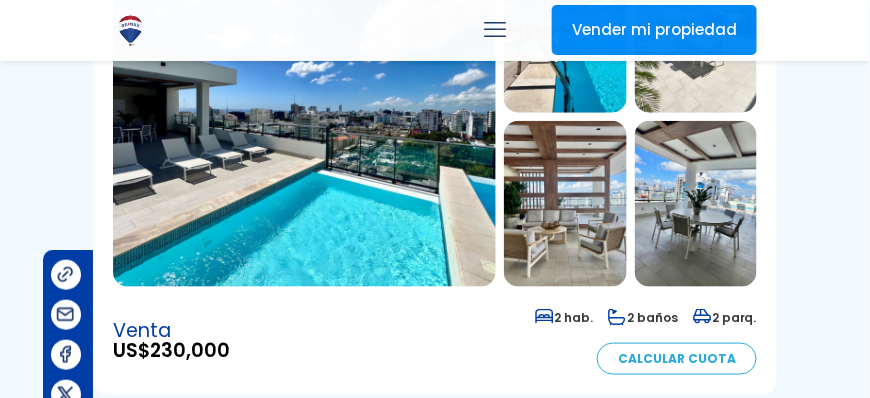 select on "DO" 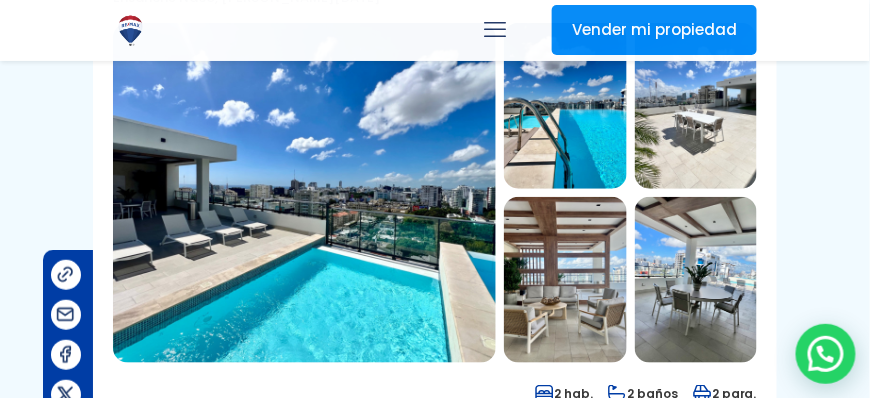 scroll, scrollTop: 163, scrollLeft: 0, axis: vertical 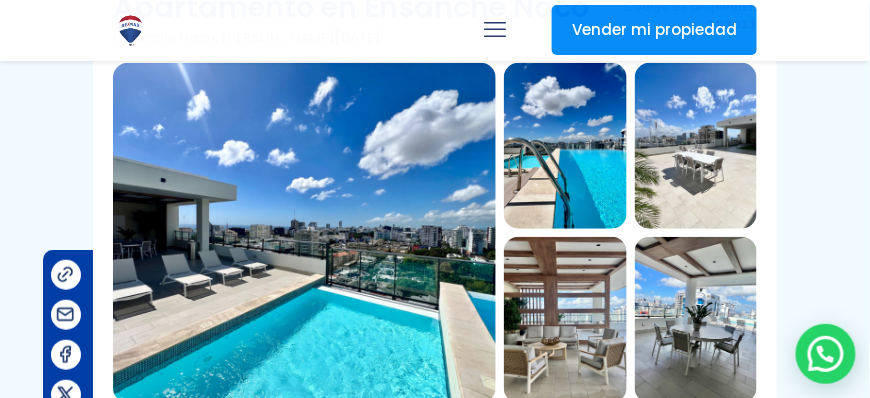 click at bounding box center (304, 233) 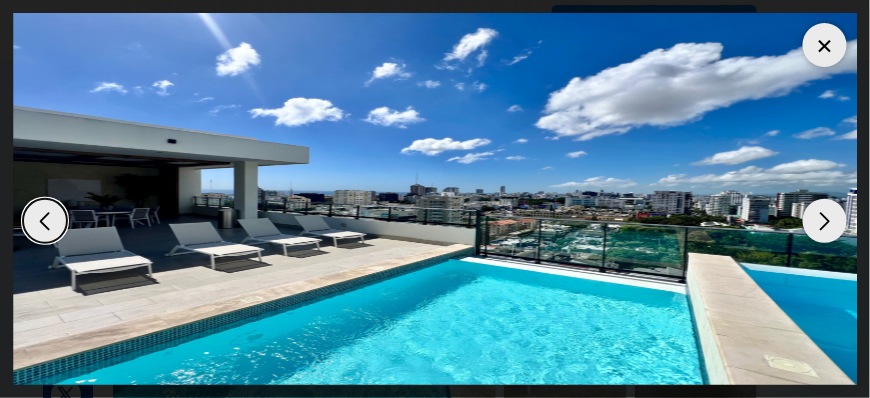 click at bounding box center [825, 221] 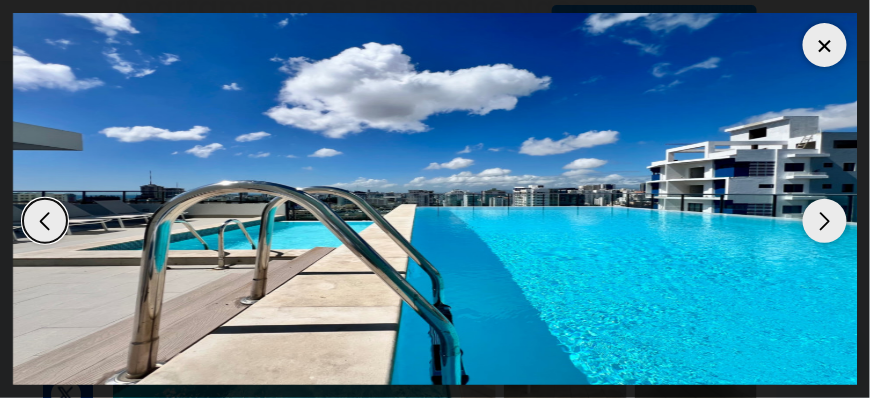 click at bounding box center (825, 221) 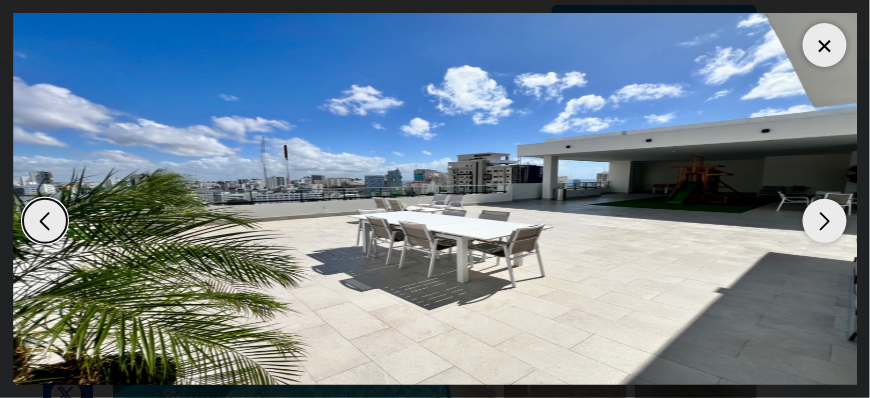 click at bounding box center [825, 221] 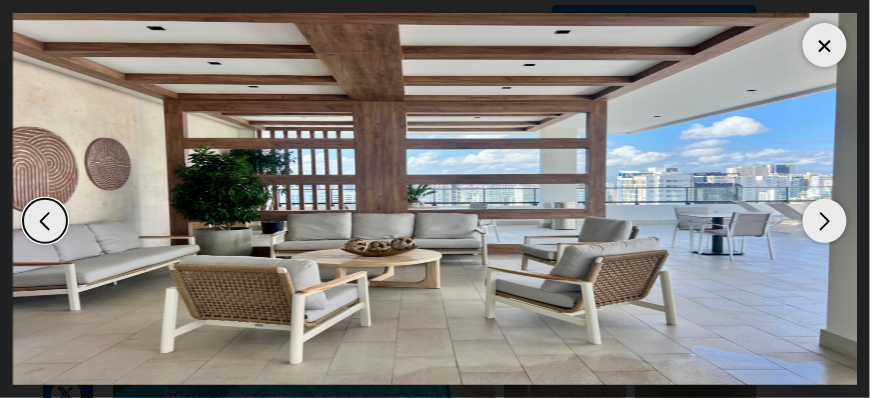 click at bounding box center (825, 221) 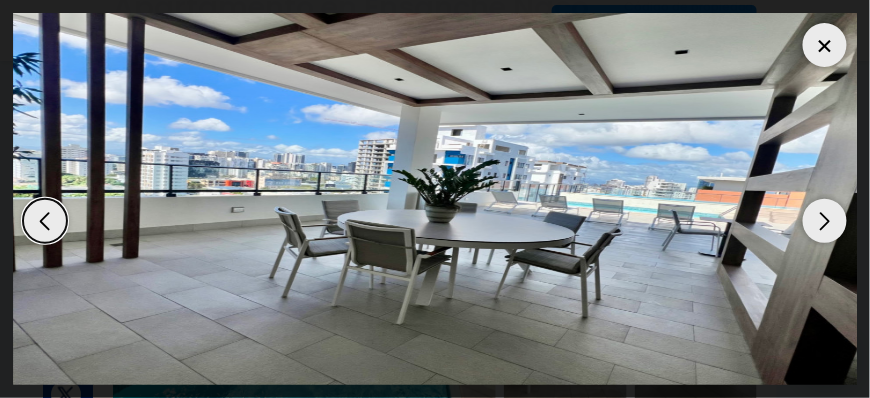 click at bounding box center [825, 221] 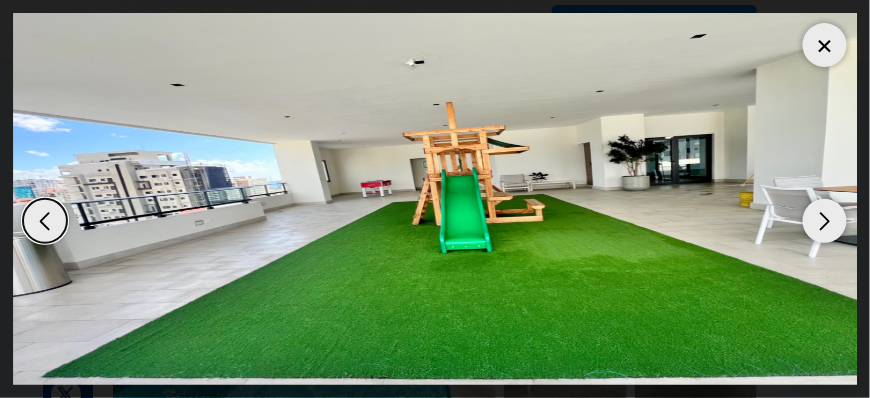 click at bounding box center (825, 221) 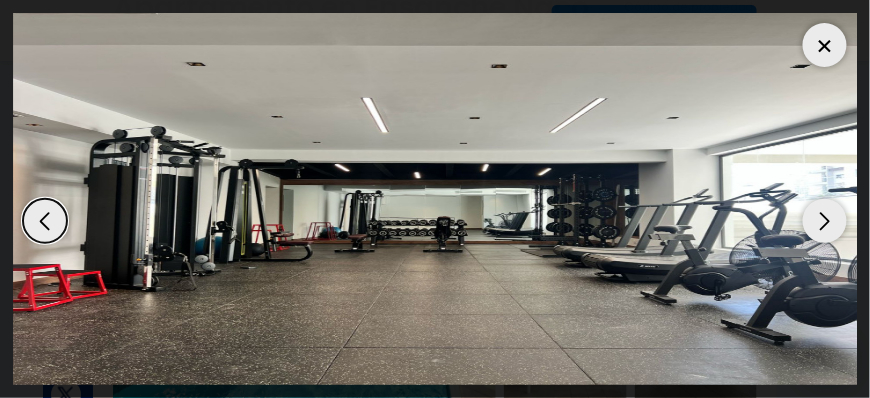 click at bounding box center (825, 221) 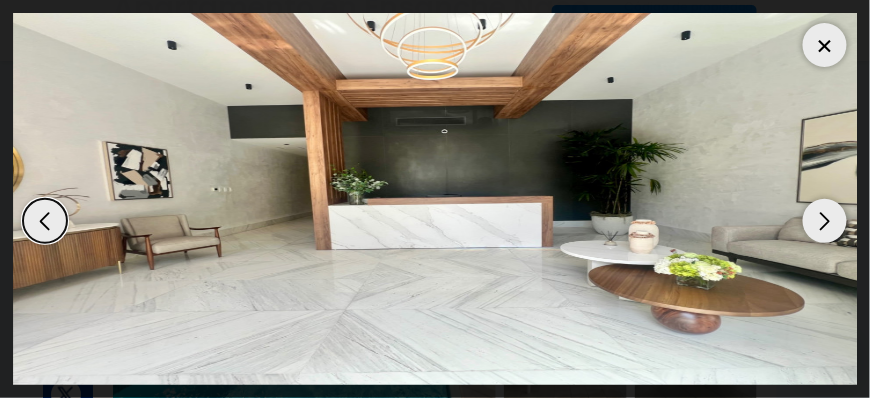click at bounding box center (825, 221) 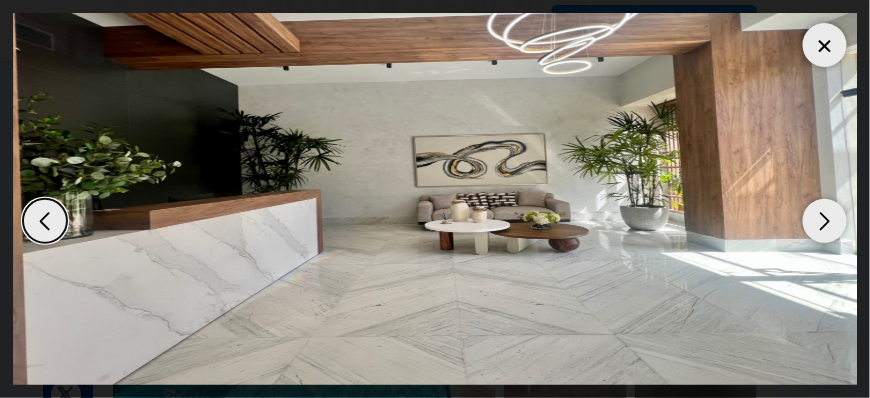 click at bounding box center (825, 221) 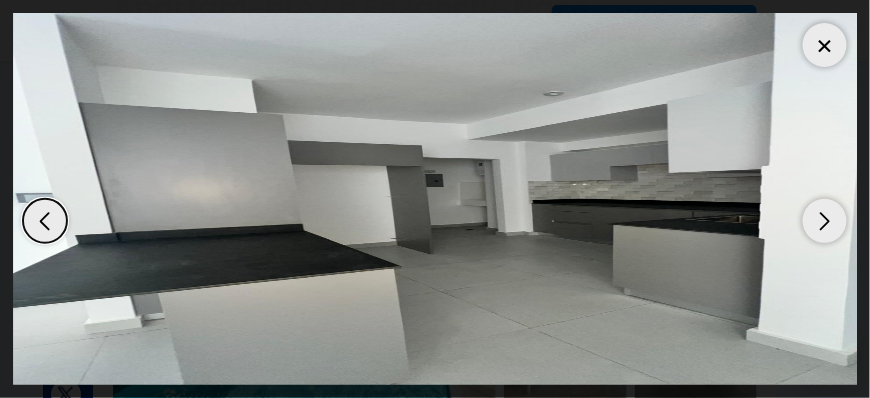 click at bounding box center (825, 221) 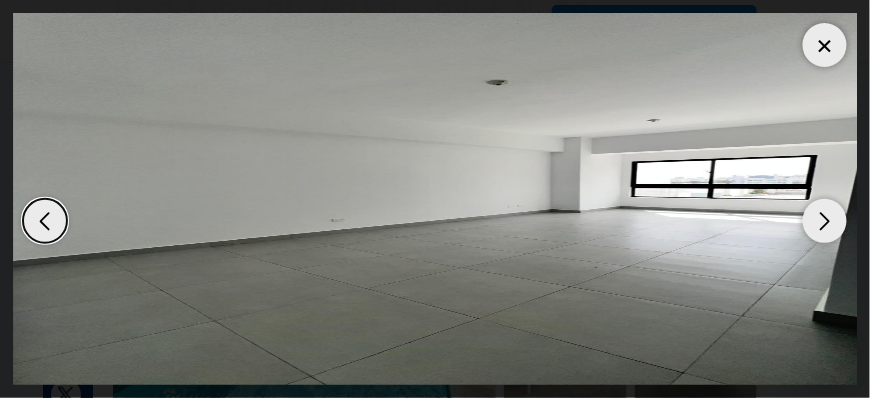 click at bounding box center (825, 221) 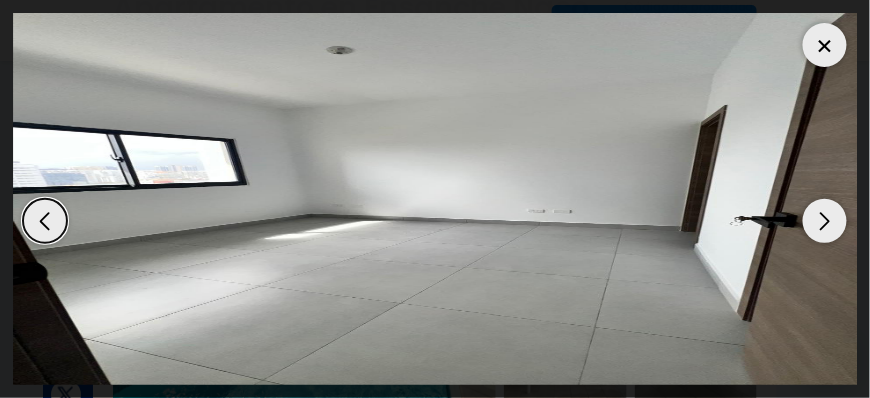 click at bounding box center [825, 221] 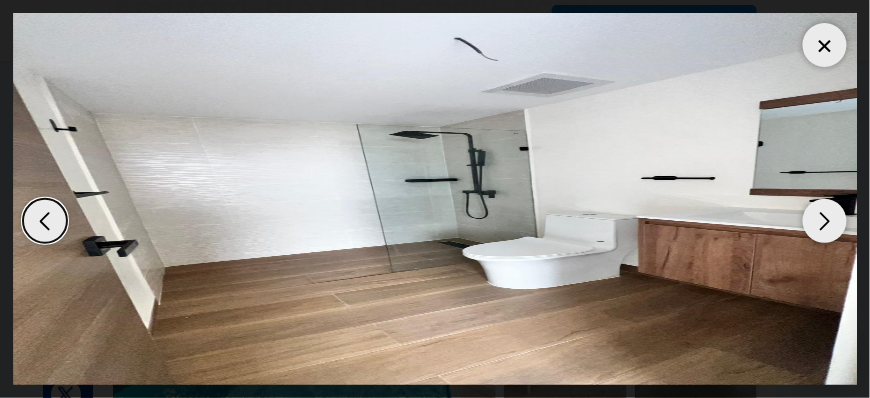click at bounding box center [825, 221] 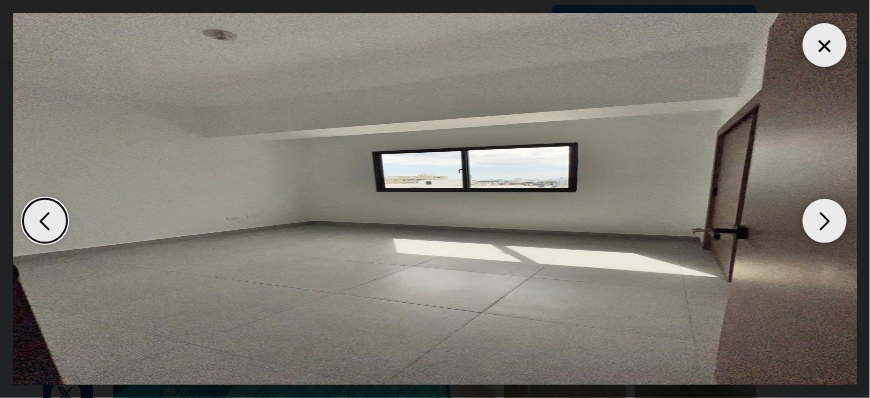 click at bounding box center [825, 221] 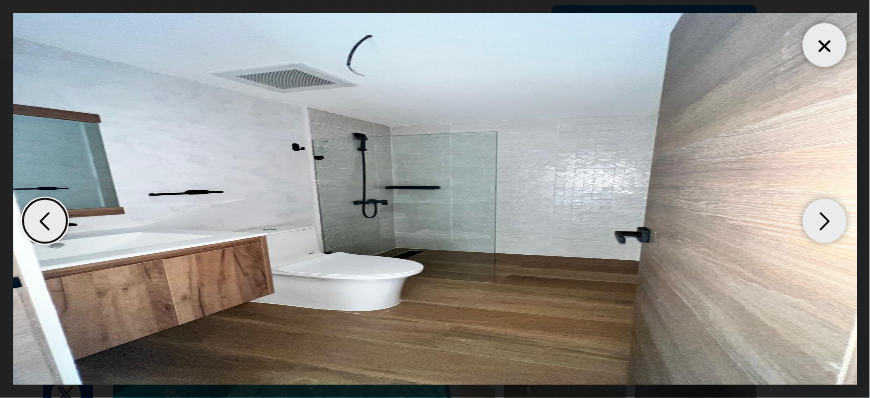 click at bounding box center (825, 221) 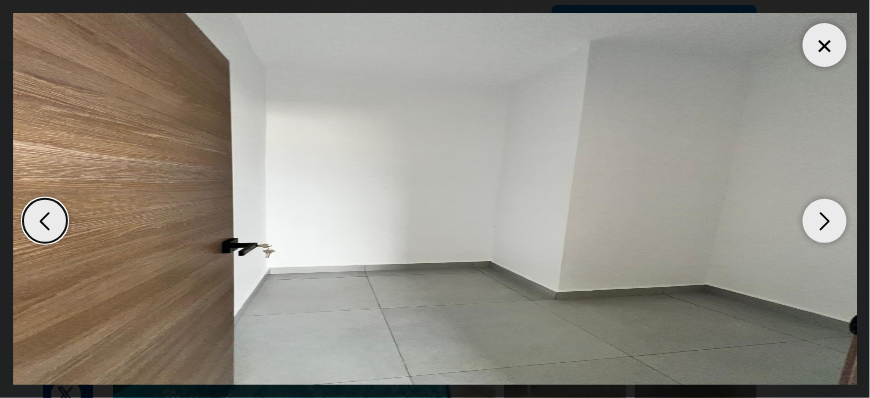 click at bounding box center [825, 221] 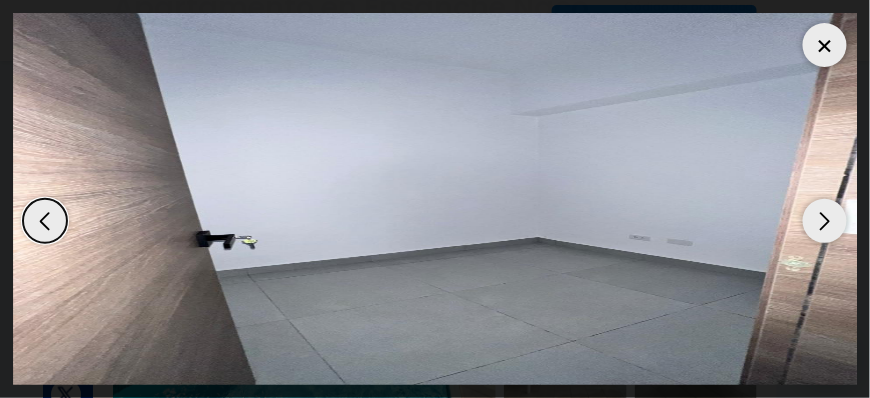 click at bounding box center [825, 221] 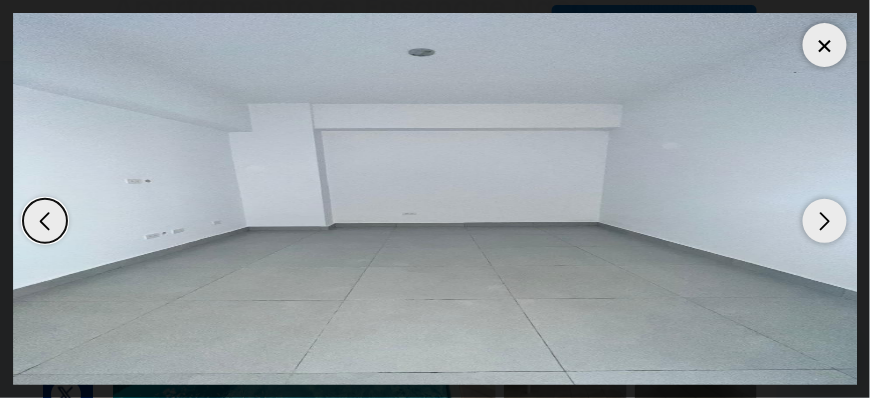 click at bounding box center [825, 221] 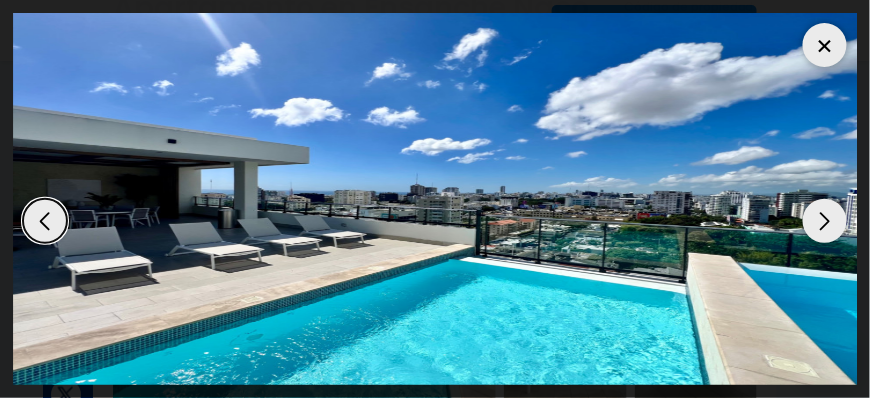 click at bounding box center (825, 221) 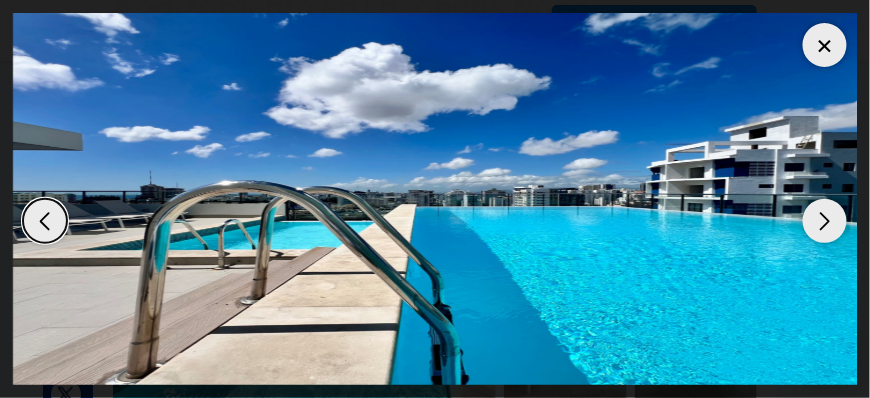 click at bounding box center [825, 221] 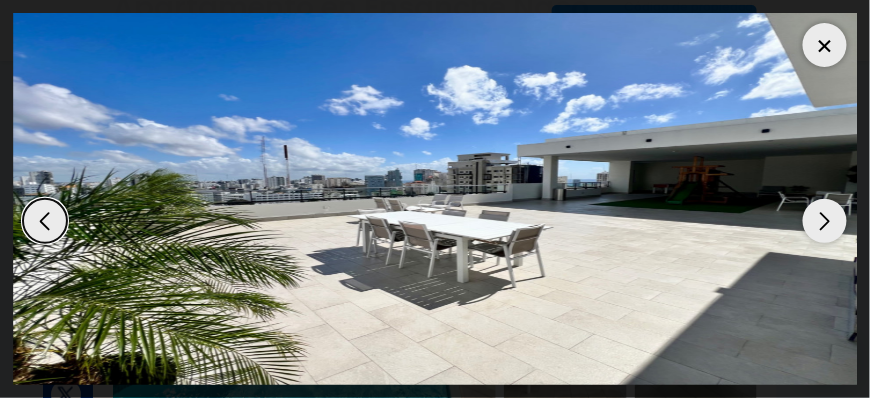 click at bounding box center (825, 45) 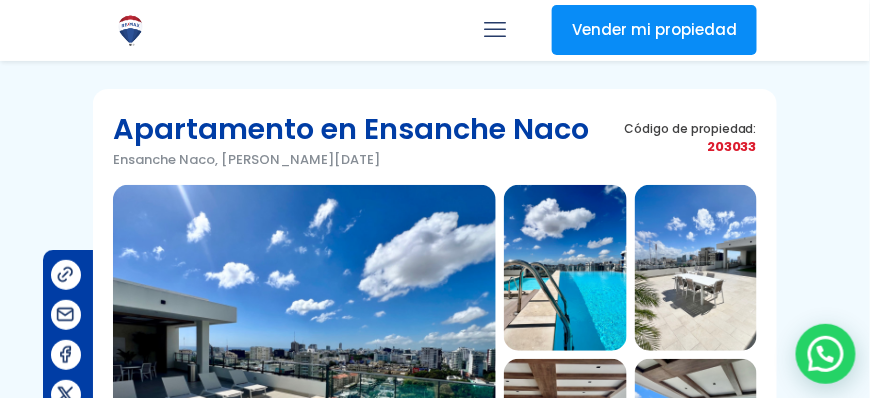 scroll, scrollTop: 0, scrollLeft: 0, axis: both 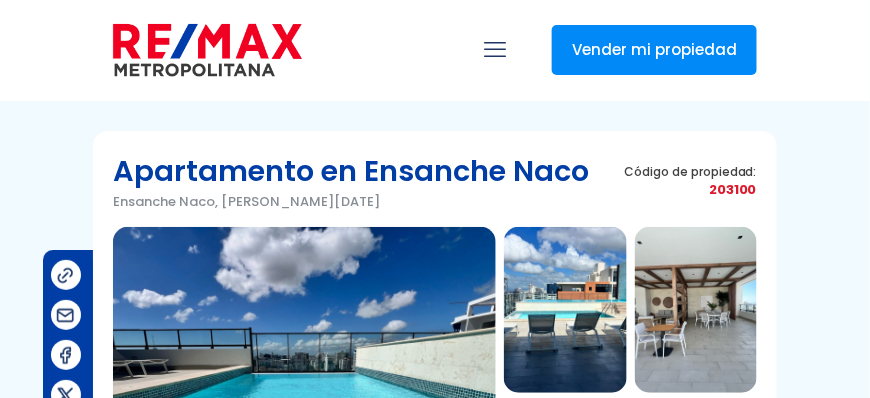 select on "DO" 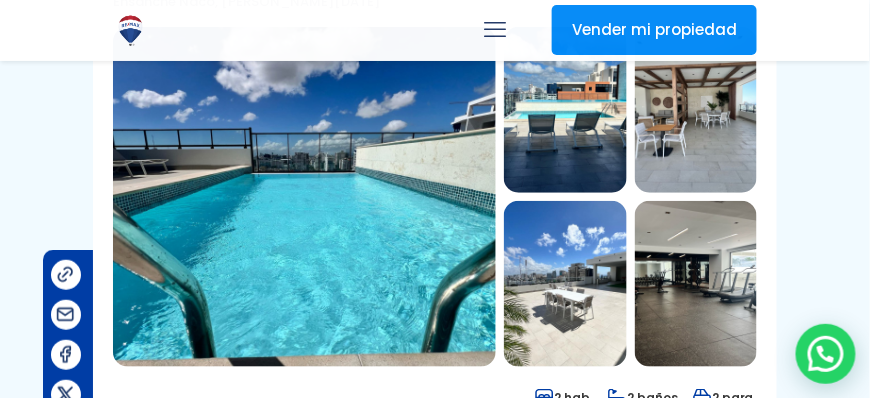 scroll, scrollTop: 159, scrollLeft: 0, axis: vertical 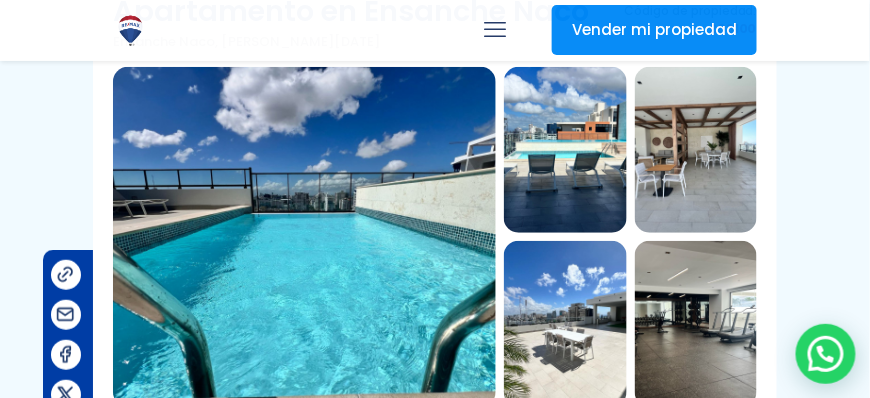 click at bounding box center (304, 237) 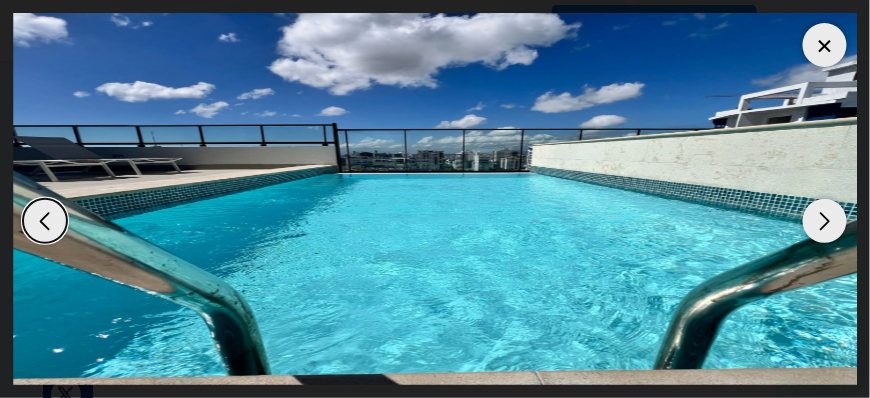 scroll, scrollTop: 398, scrollLeft: 0, axis: vertical 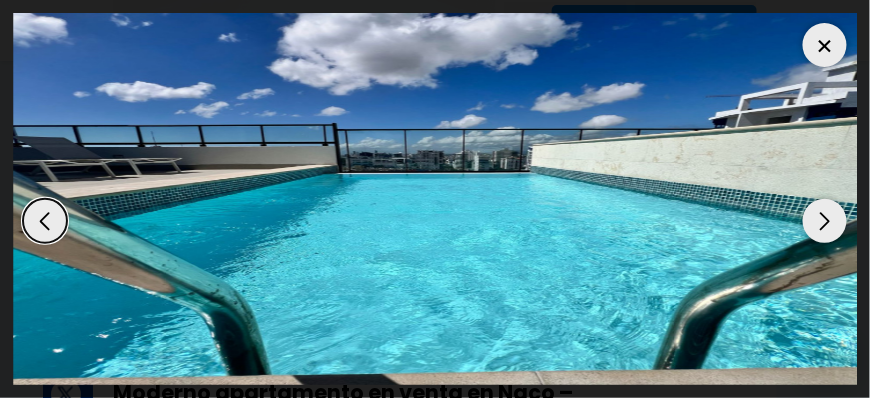 click at bounding box center [45, 221] 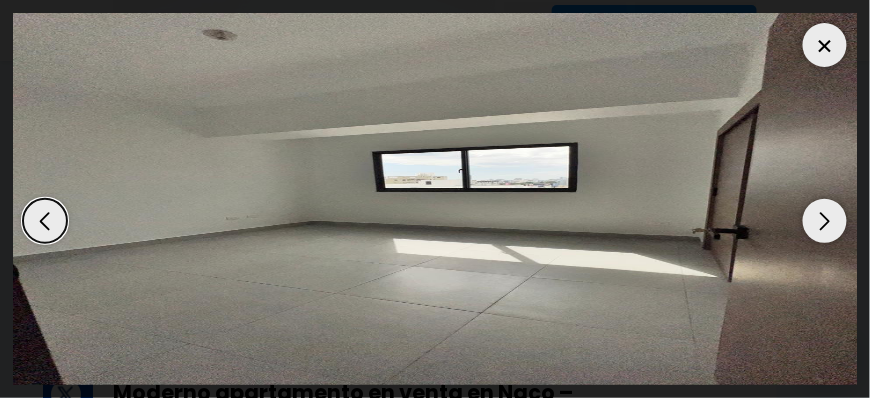click at bounding box center [45, 221] 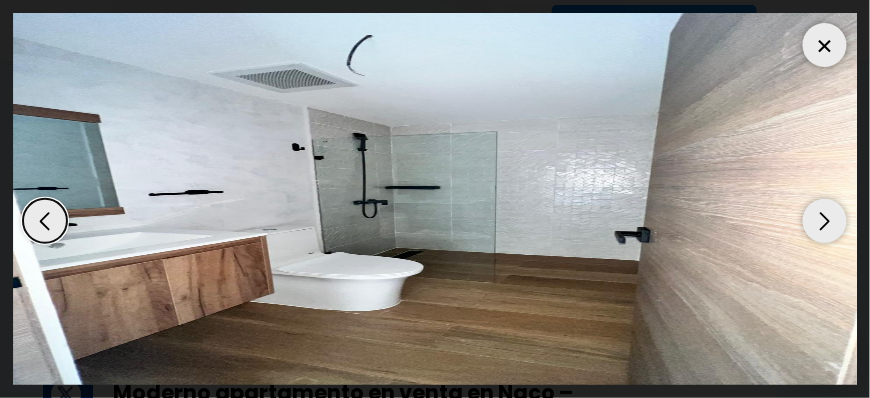 click at bounding box center (45, 221) 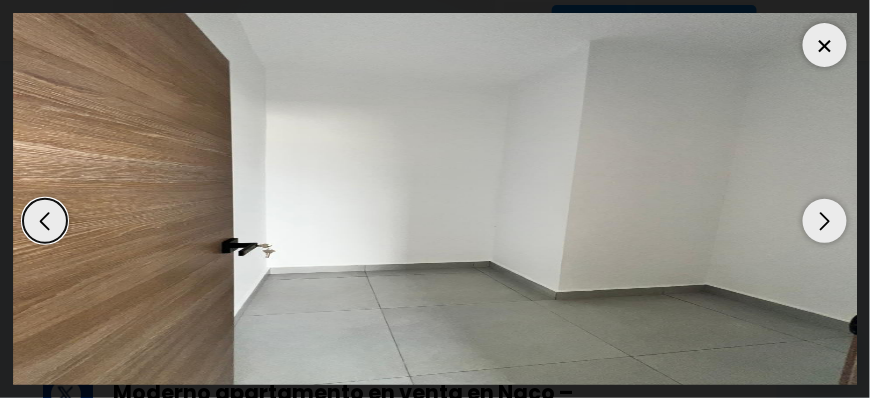 click at bounding box center (45, 221) 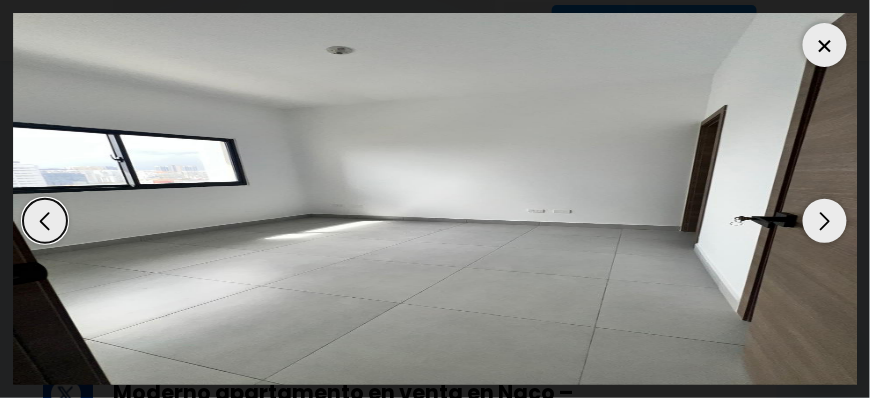 click at bounding box center (45, 221) 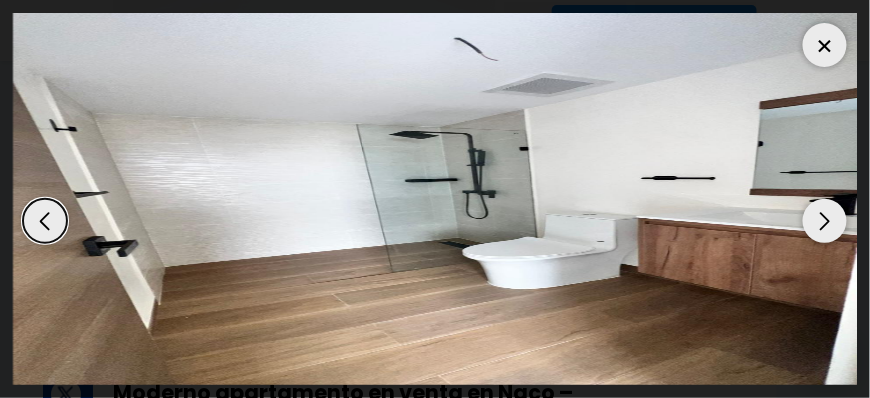 click at bounding box center (45, 221) 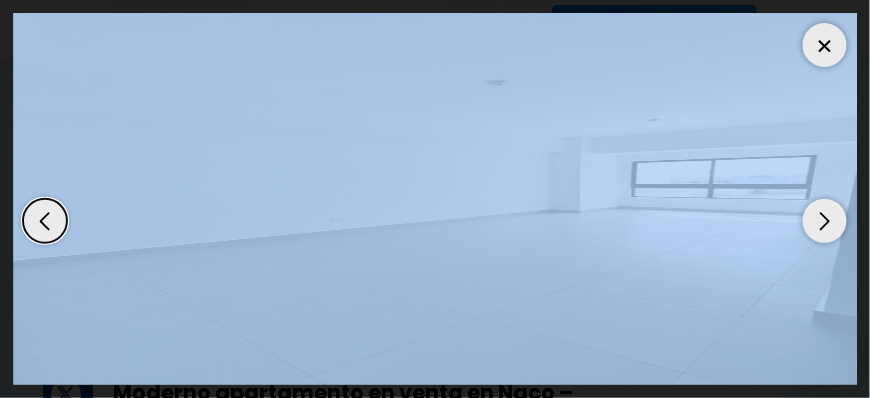 click at bounding box center (45, 221) 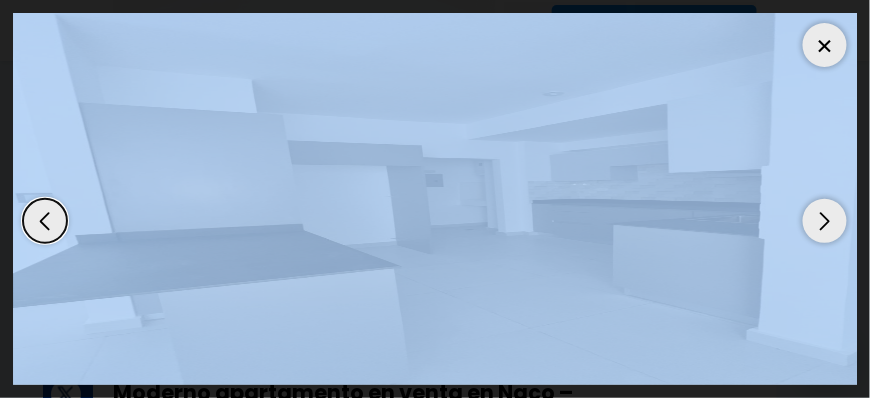 click at bounding box center (45, 221) 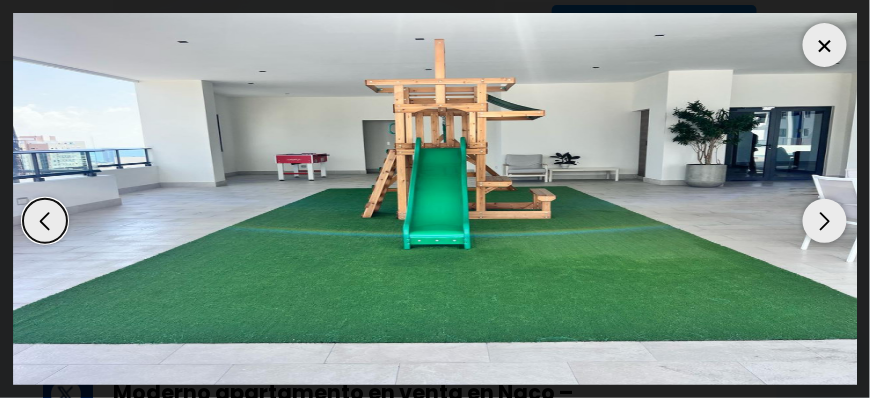 click at bounding box center [45, 221] 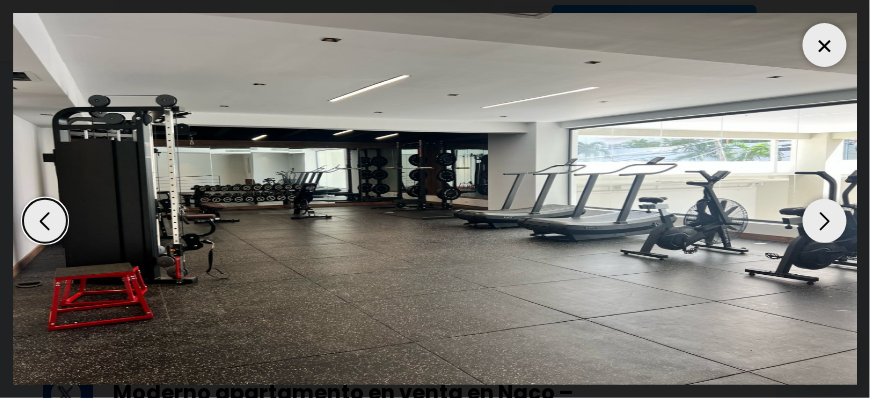 click at bounding box center (45, 221) 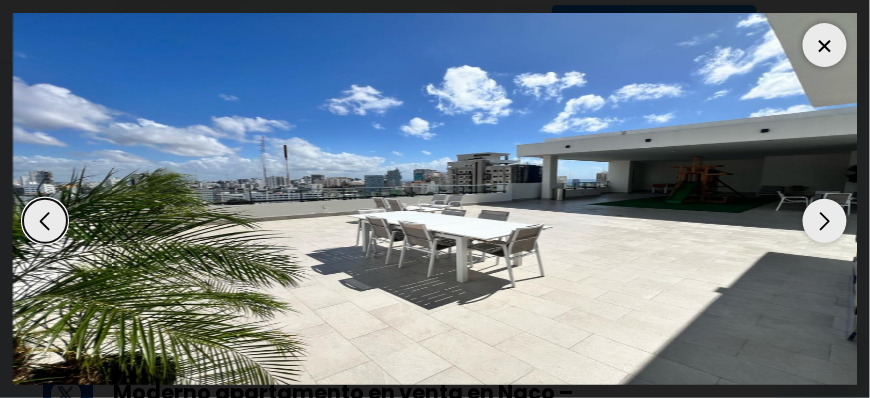 click at bounding box center (45, 221) 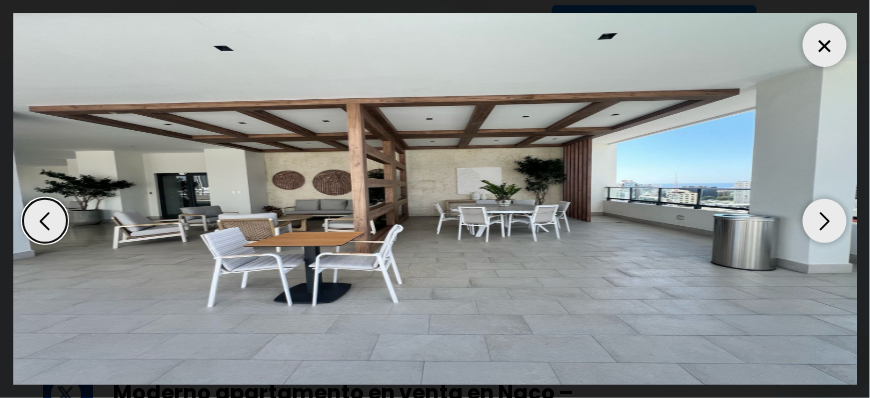 click at bounding box center (45, 221) 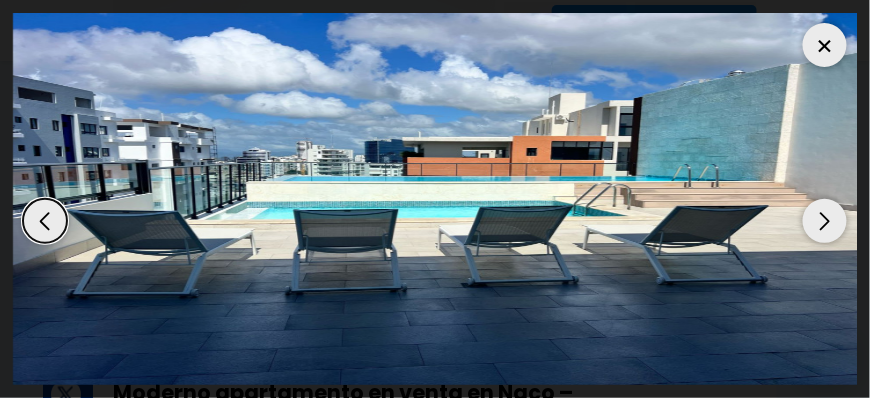 click at bounding box center (45, 221) 